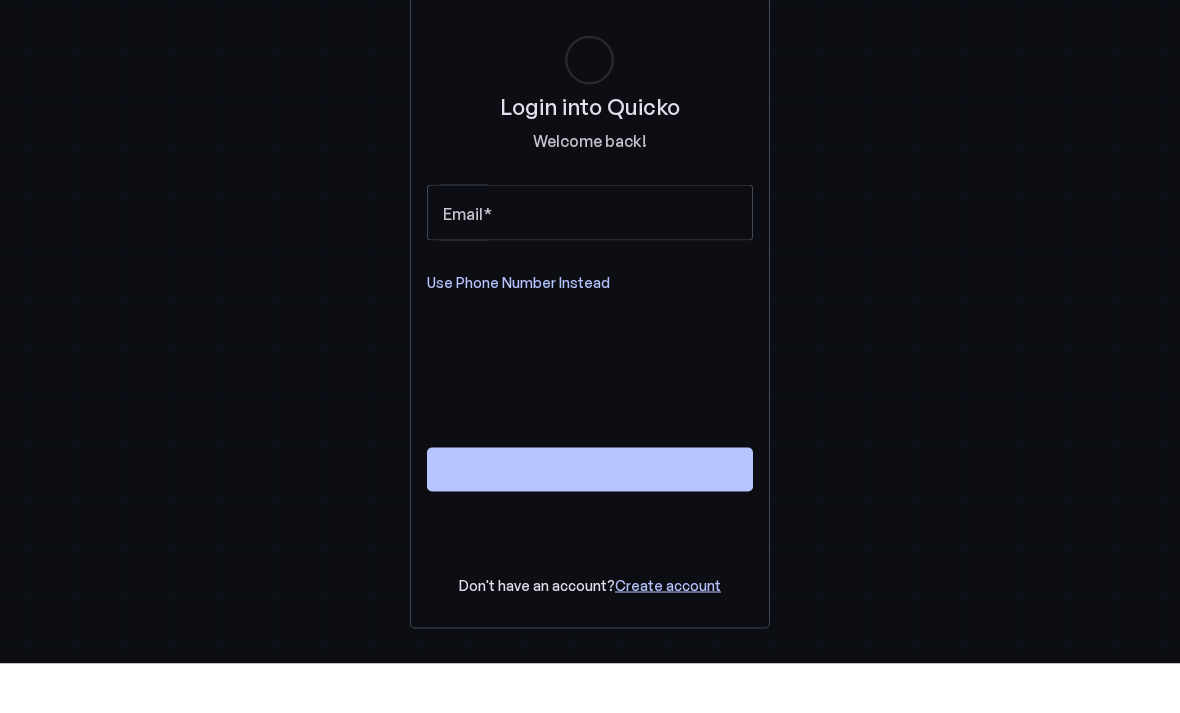 scroll, scrollTop: 0, scrollLeft: 0, axis: both 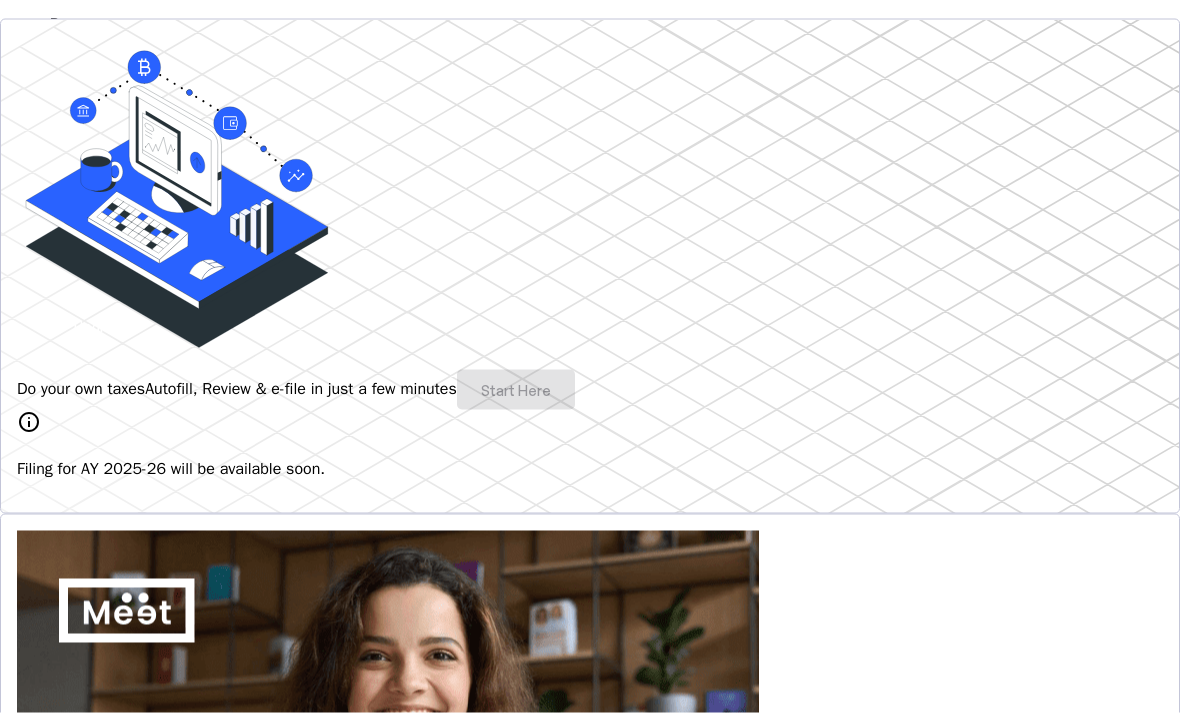 click on "Do your own taxes   Autofill, Review & e-file in just a few minutes   Start Here" at bounding box center [590, 390] 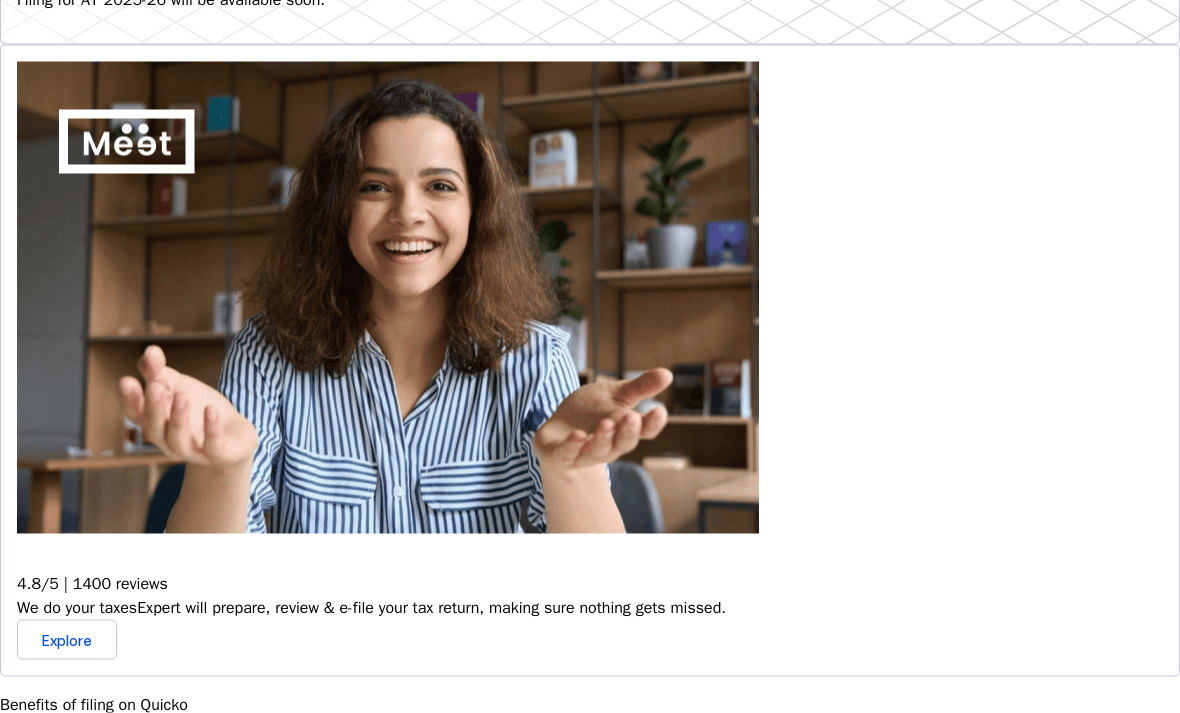 scroll, scrollTop: 712, scrollLeft: 0, axis: vertical 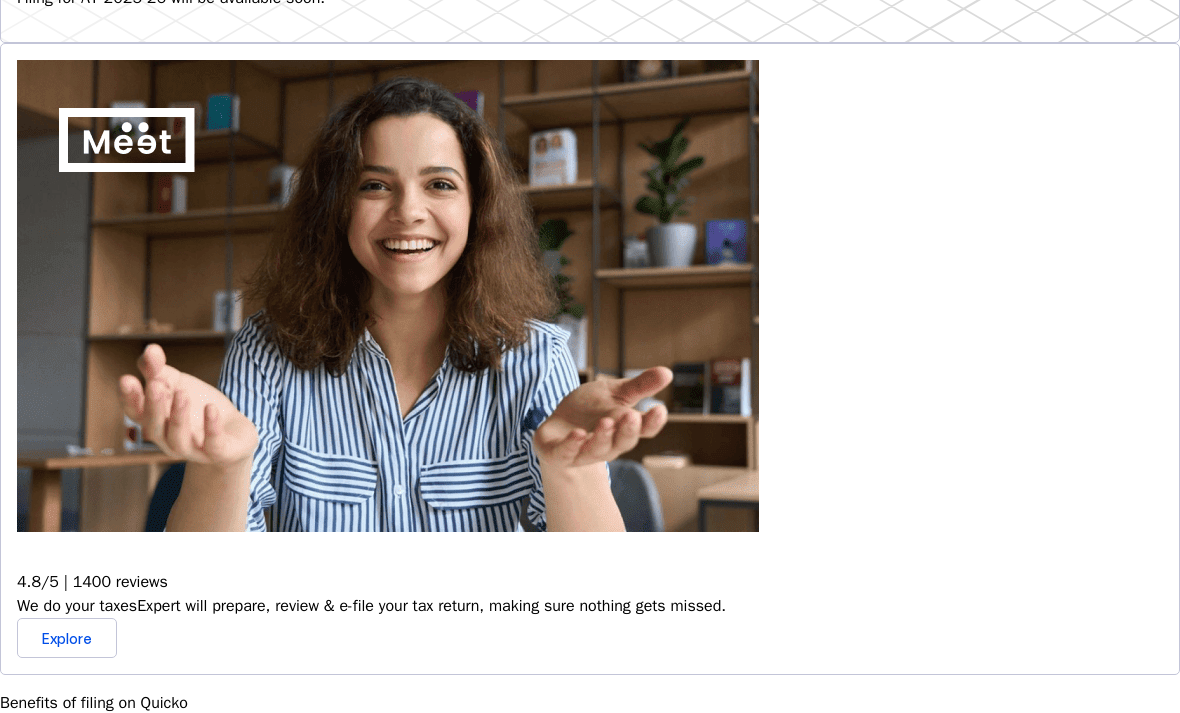 click at bounding box center [29, 848] 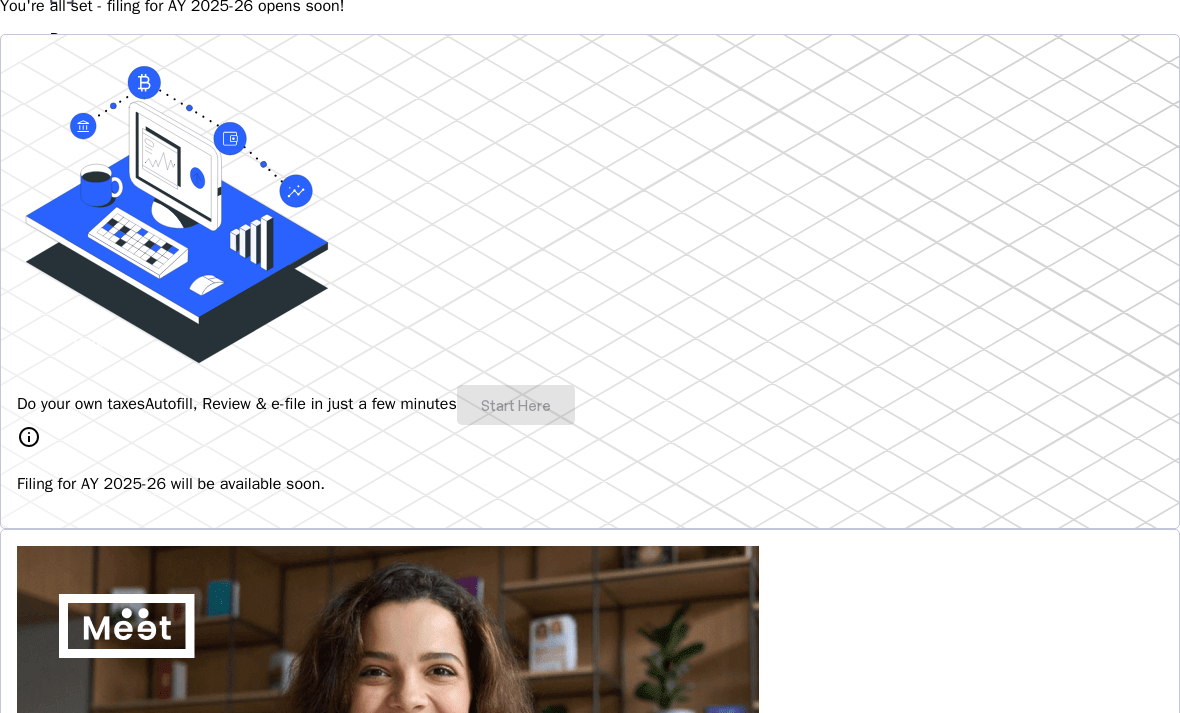 scroll, scrollTop: 225, scrollLeft: 0, axis: vertical 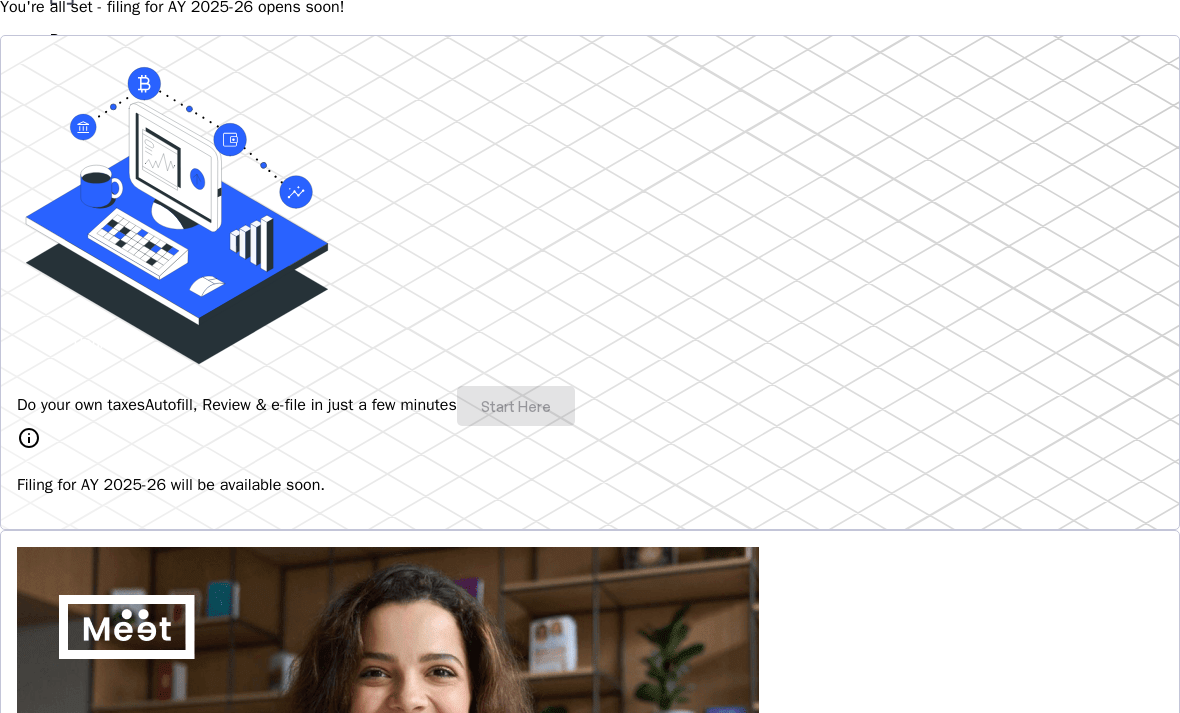 click on "Do your own taxes   Autofill, Review & e-file in just a few minutes   Start Here" at bounding box center [590, 406] 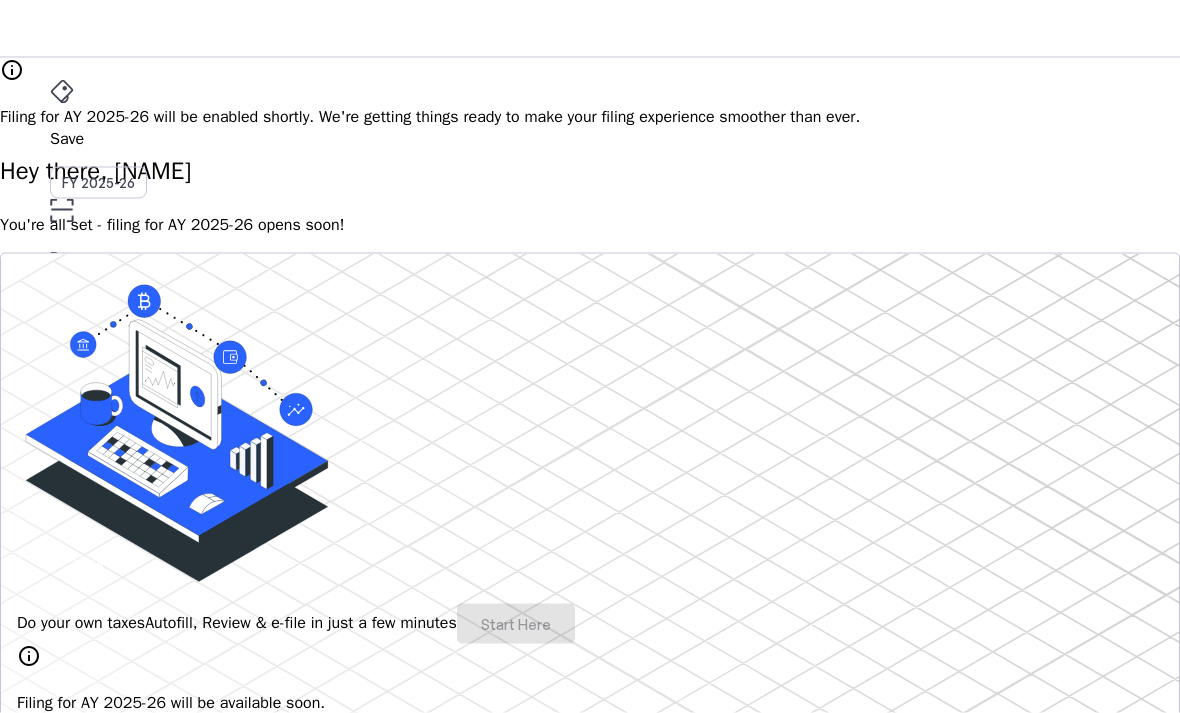 scroll, scrollTop: 0, scrollLeft: 0, axis: both 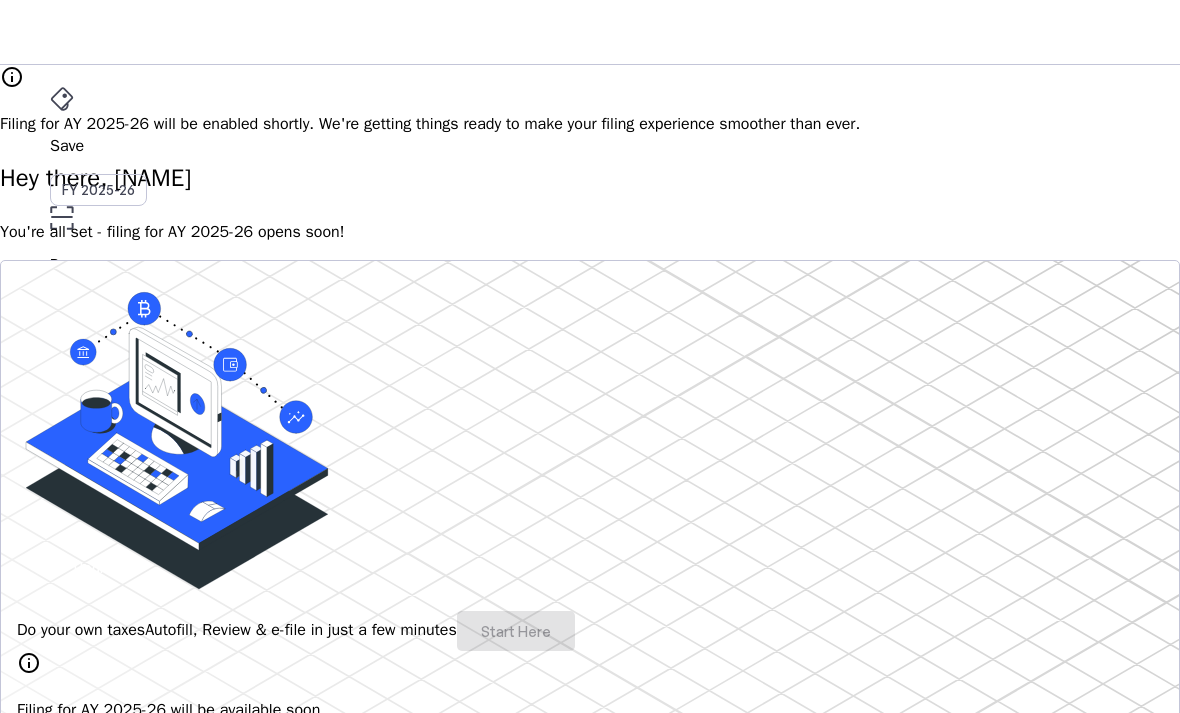 click on "File AY 2025-26" at bounding box center (590, 146) 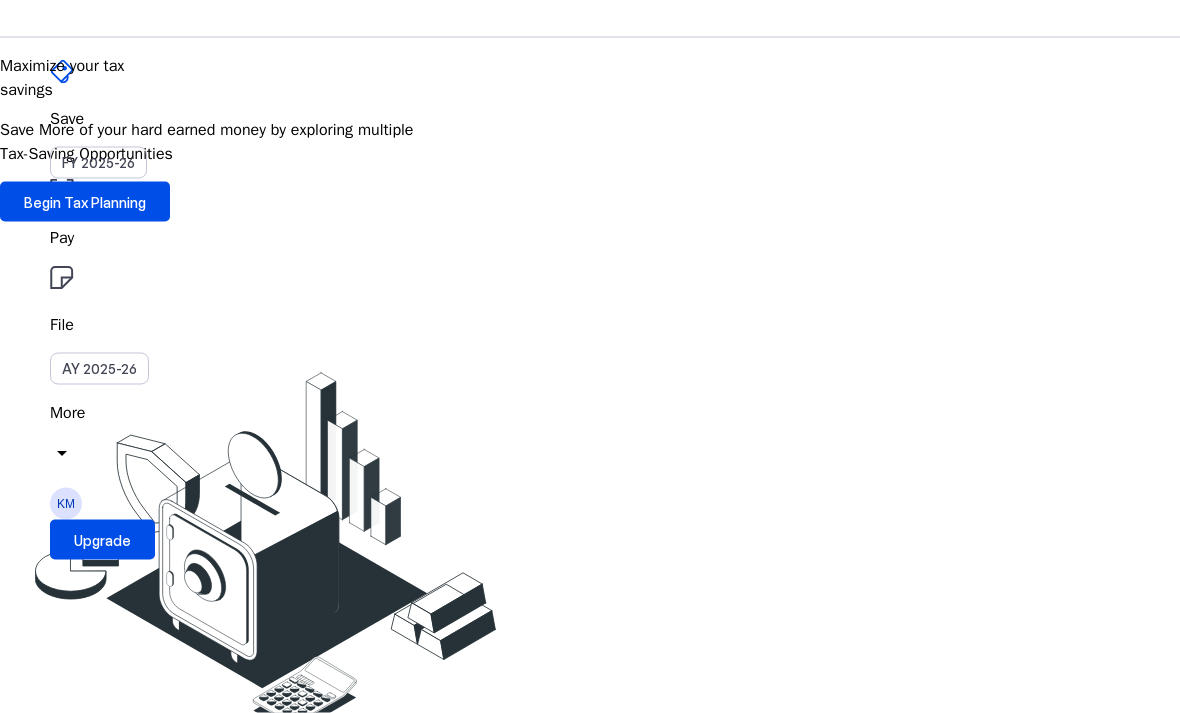 scroll, scrollTop: 28, scrollLeft: 0, axis: vertical 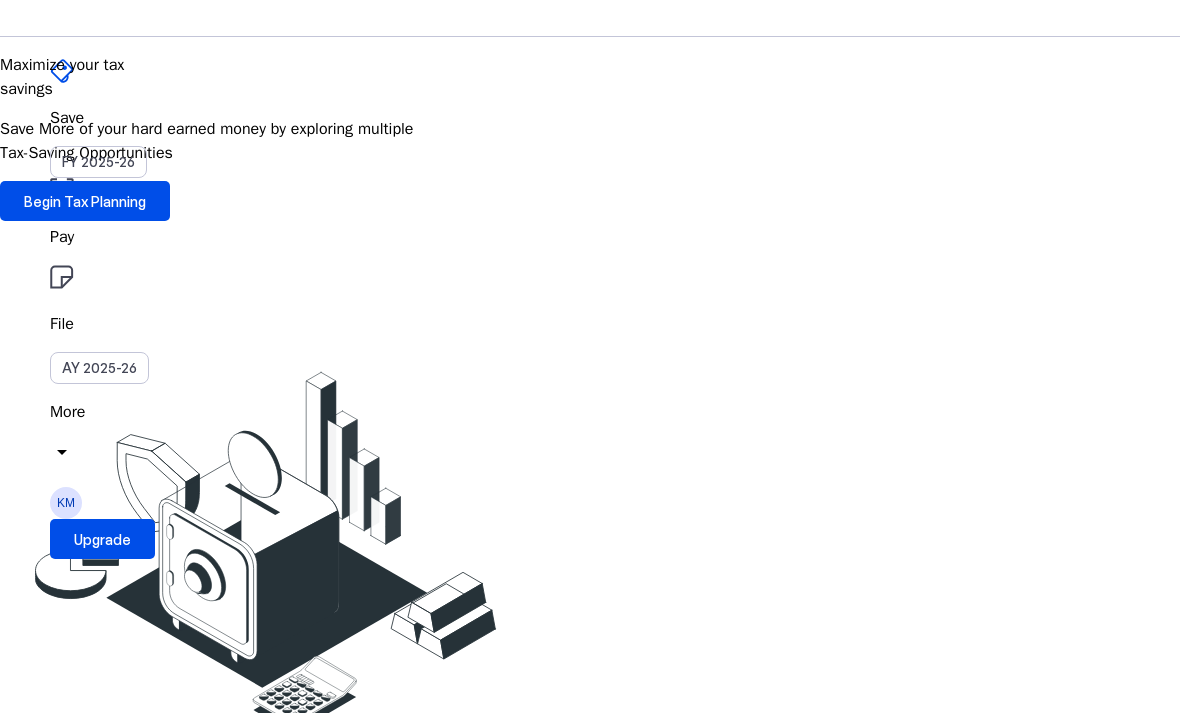 click on "Begin Tax Planning" at bounding box center (85, 201) 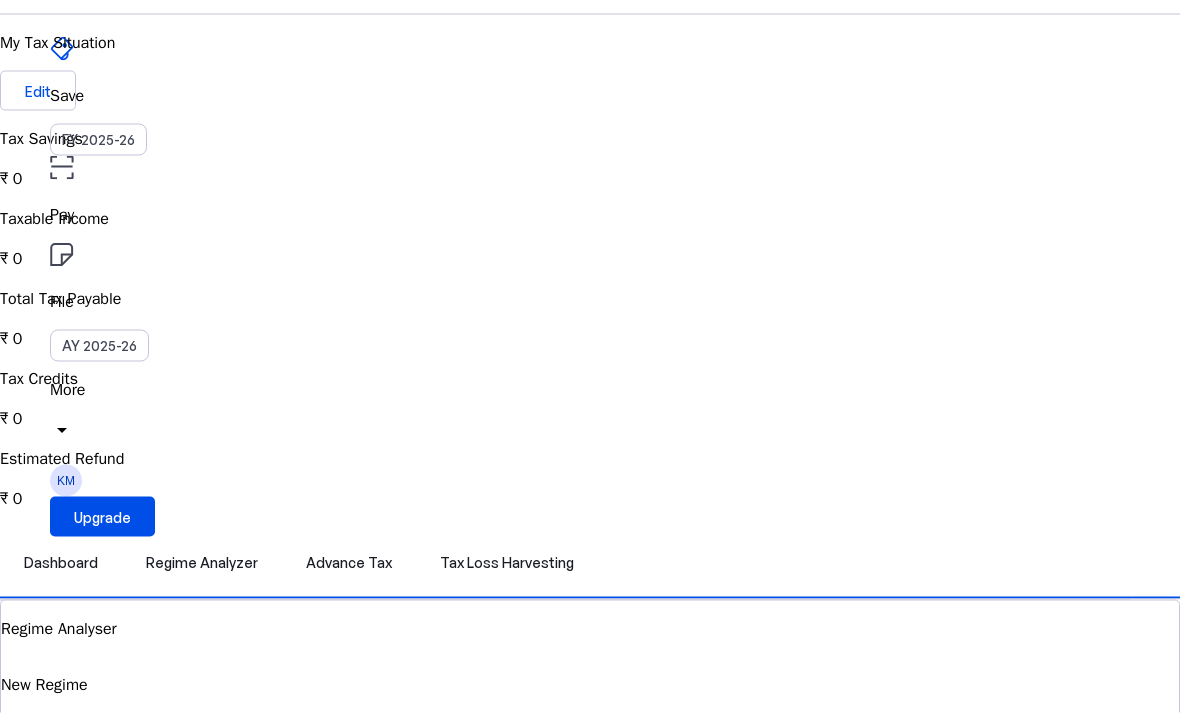 scroll, scrollTop: 0, scrollLeft: 0, axis: both 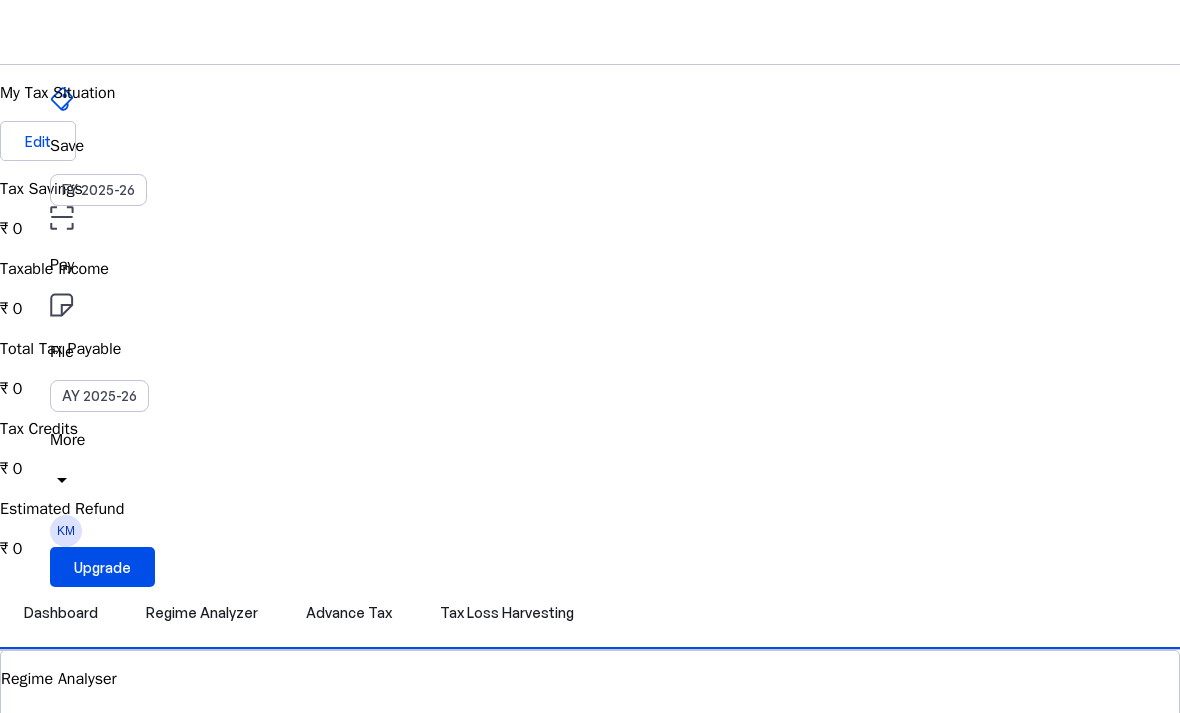 click on "₹ 0" at bounding box center [590, 229] 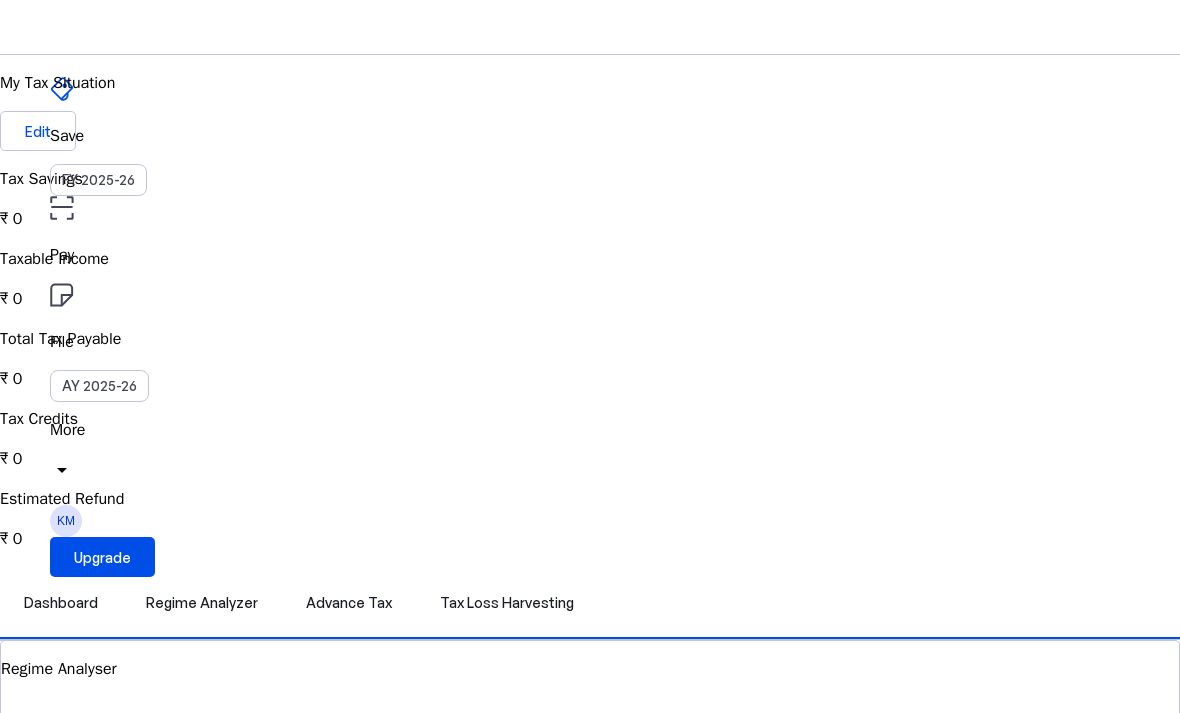 scroll, scrollTop: 0, scrollLeft: 0, axis: both 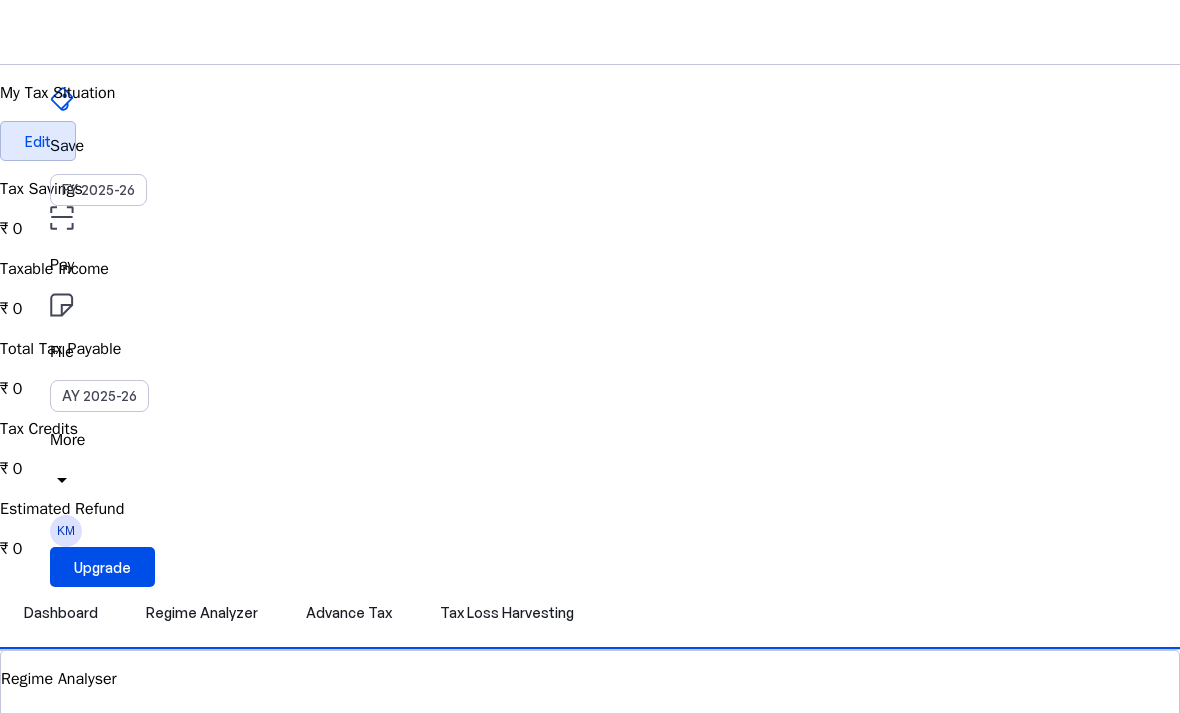 click at bounding box center [38, 141] 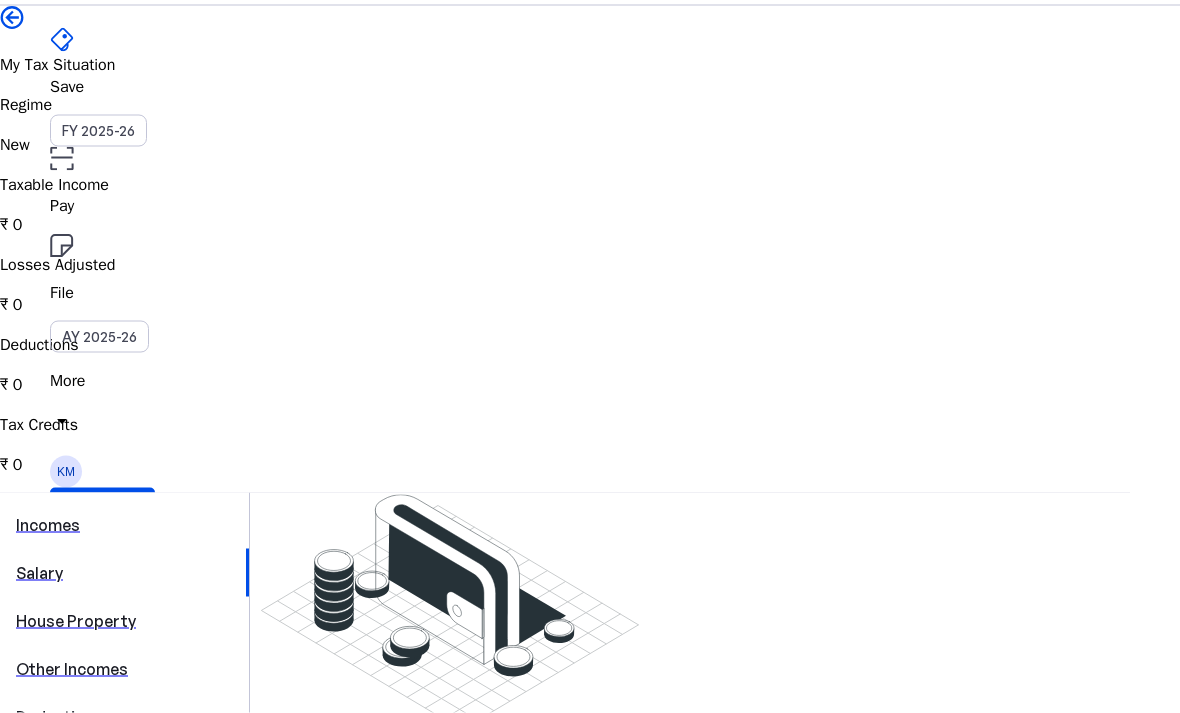 scroll, scrollTop: 73, scrollLeft: 0, axis: vertical 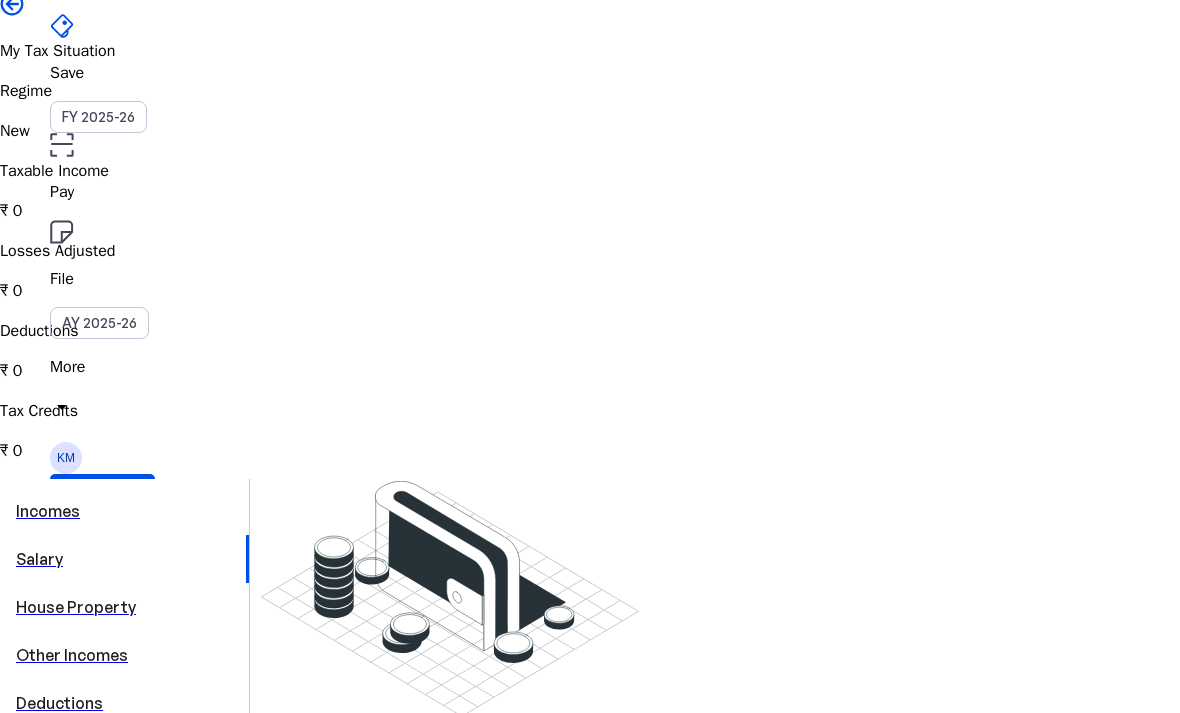 click on "Salary" at bounding box center (123, 559) 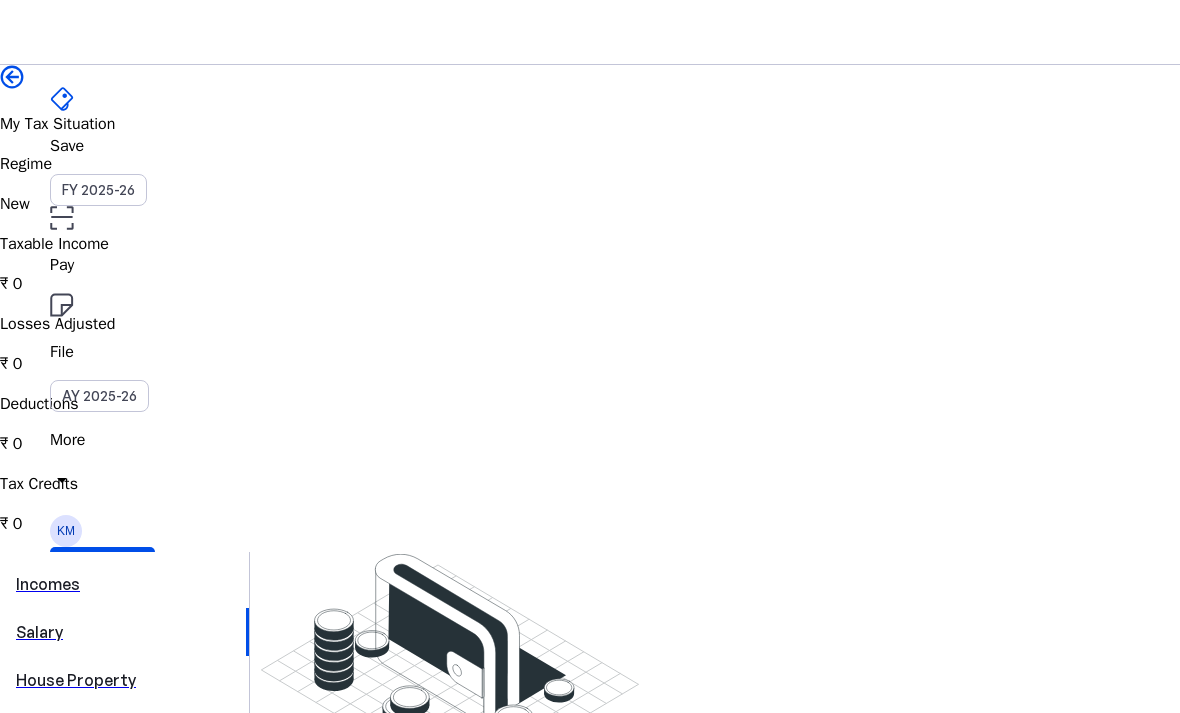 click on "Salary" at bounding box center (123, 632) 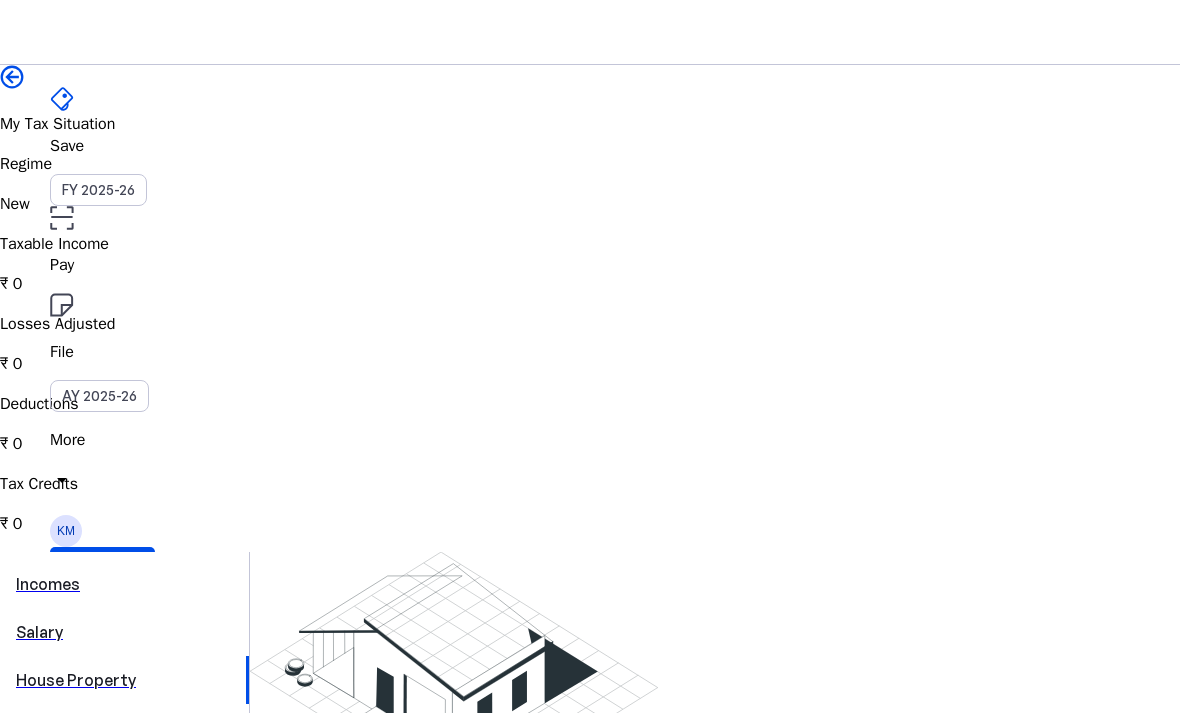 click on "Salary" at bounding box center (124, 632) 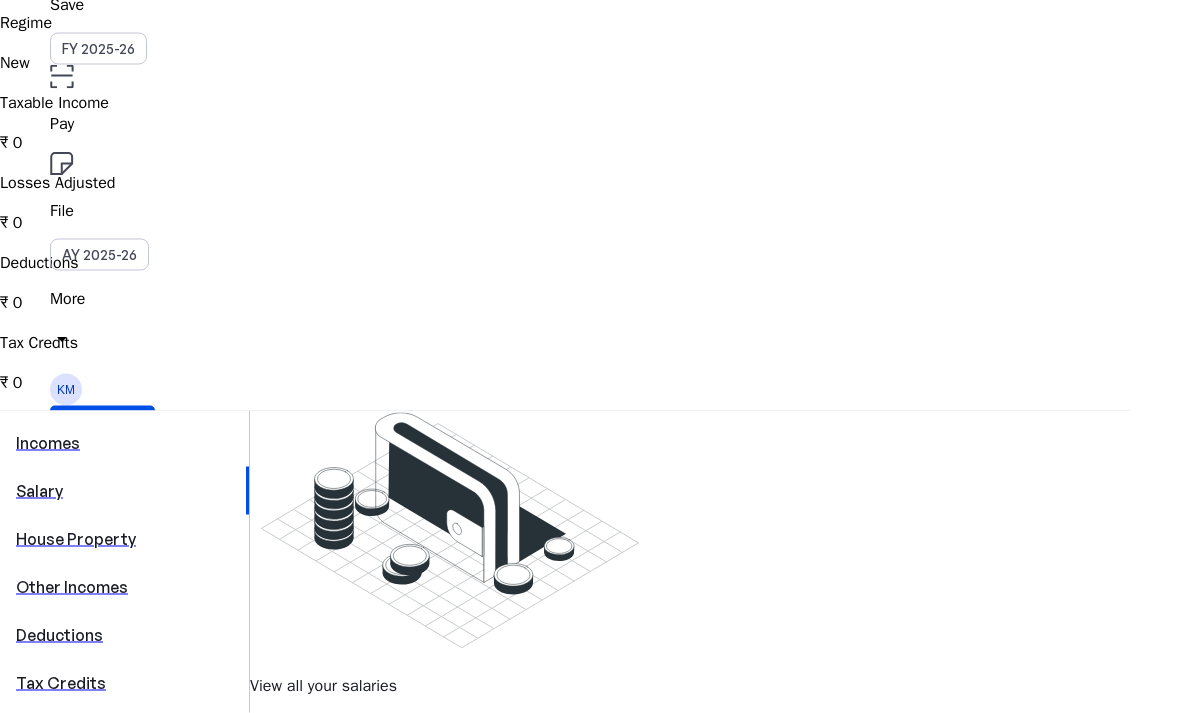 scroll, scrollTop: 139, scrollLeft: 0, axis: vertical 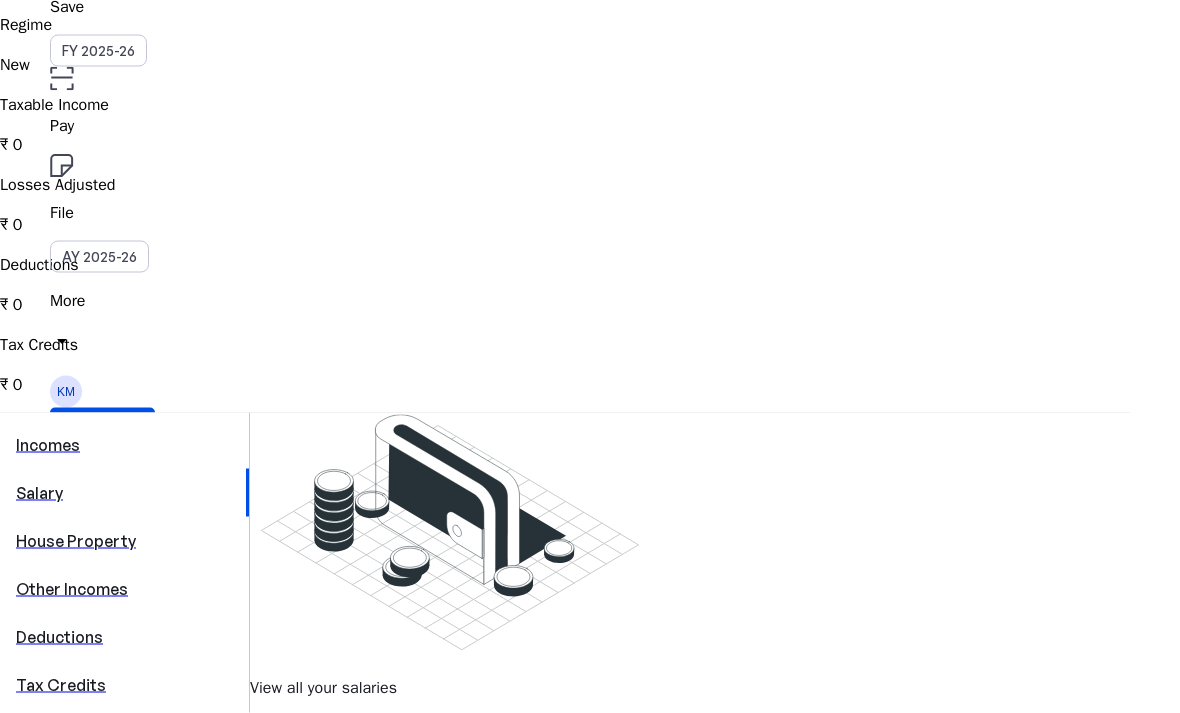 click on "Add Salary" at bounding box center [327, 776] 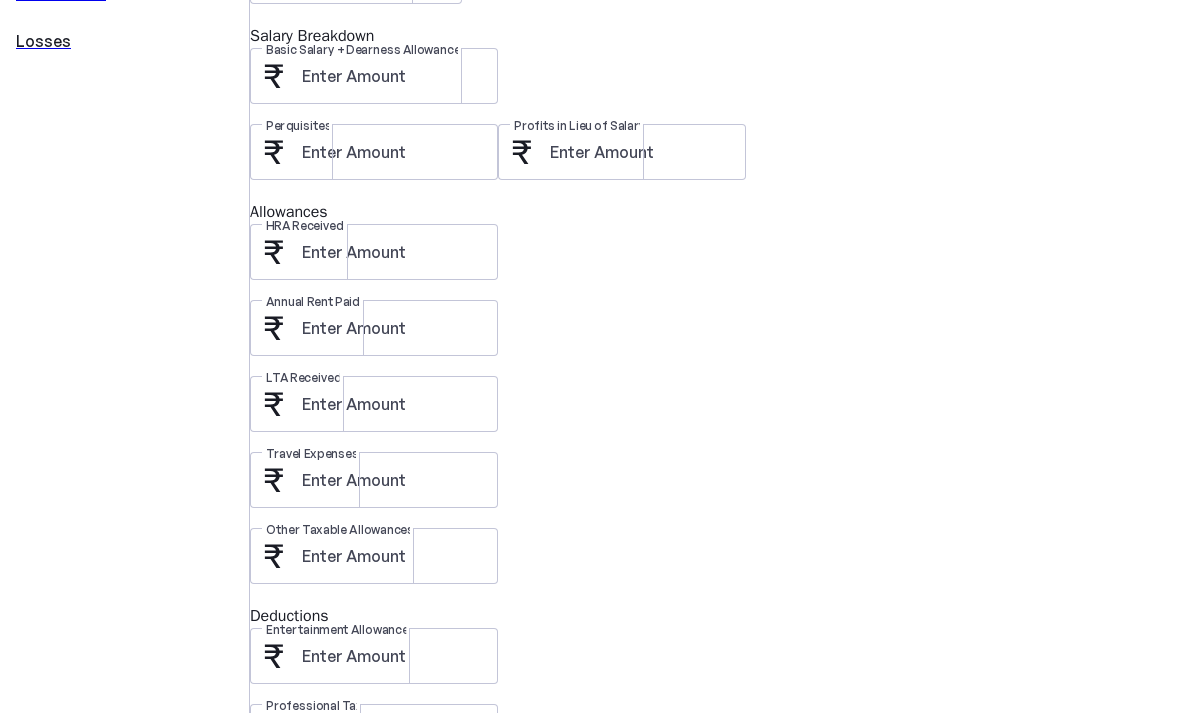 scroll, scrollTop: 889, scrollLeft: 0, axis: vertical 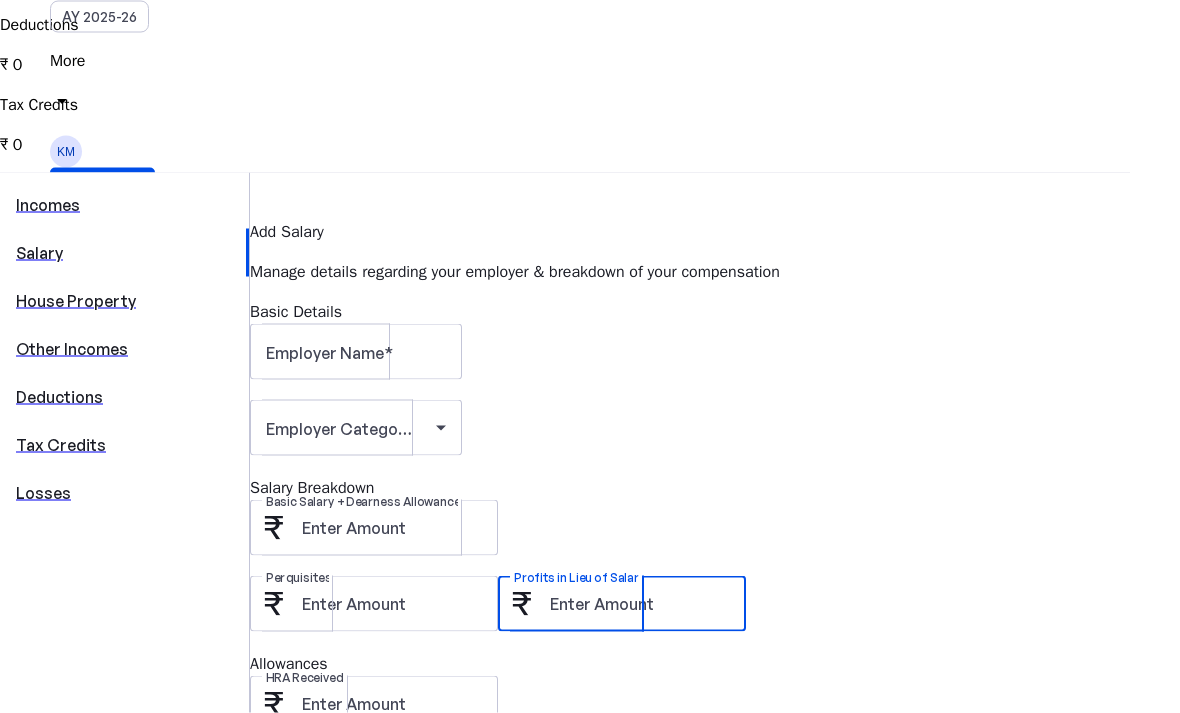 type 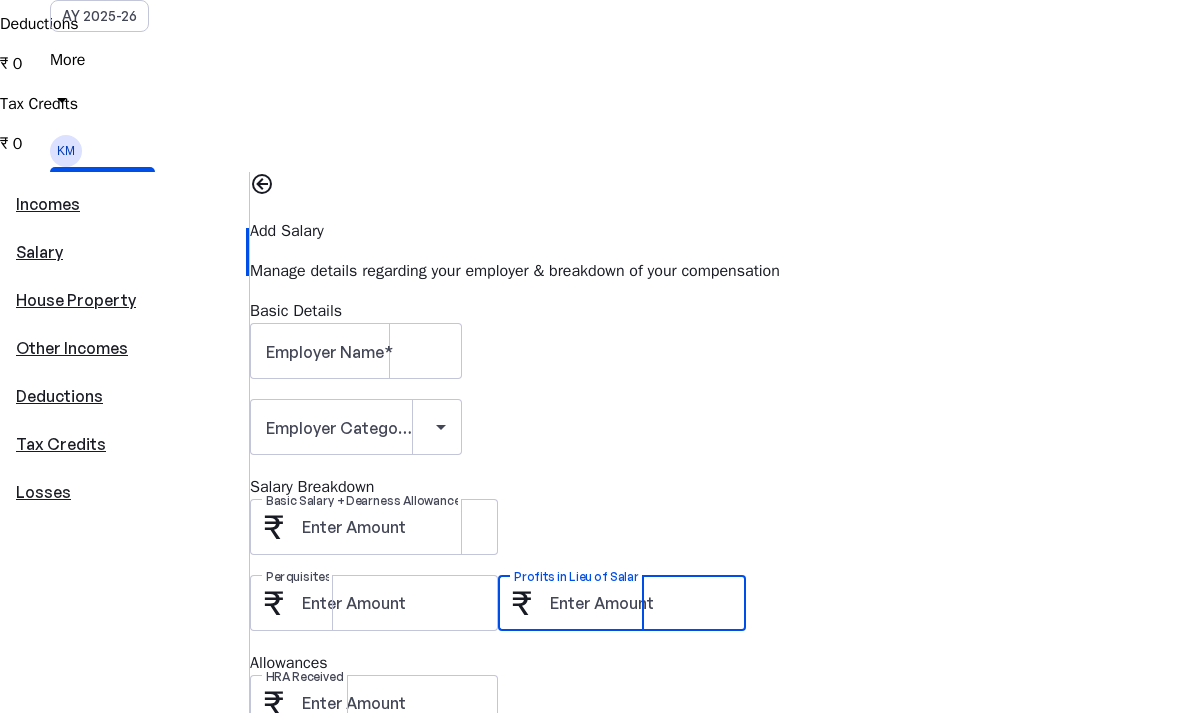 click on "Tax Credits" at bounding box center [124, 444] 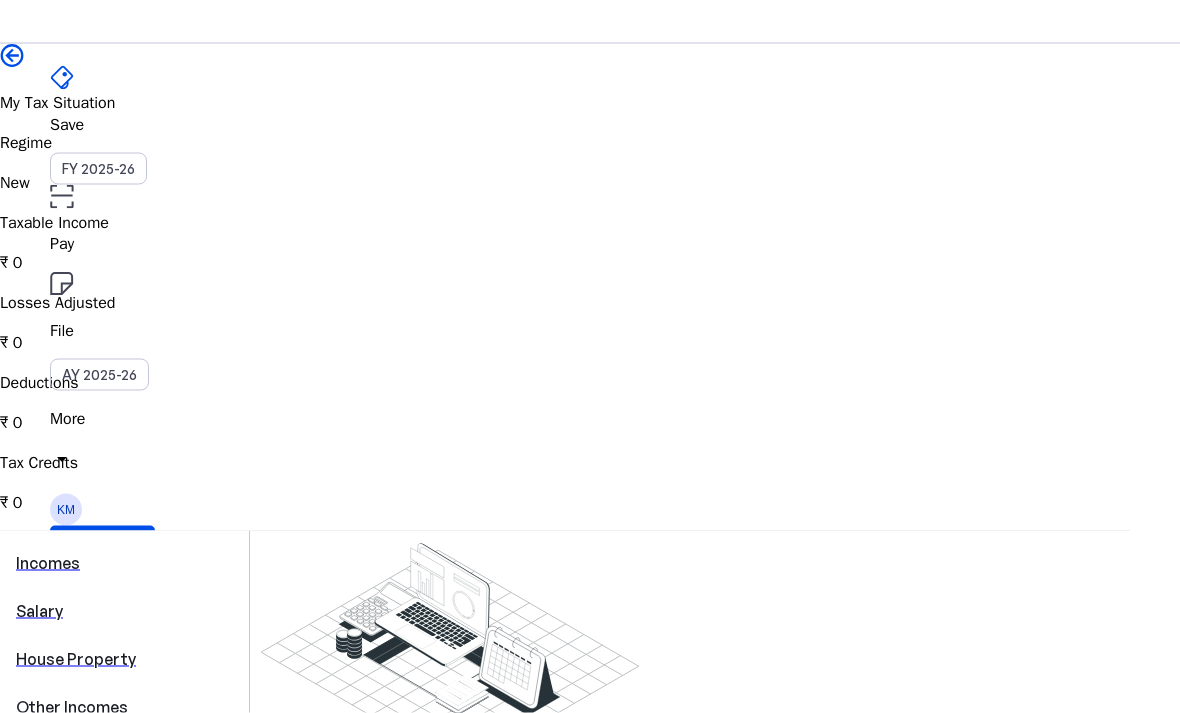 scroll, scrollTop: 28, scrollLeft: 0, axis: vertical 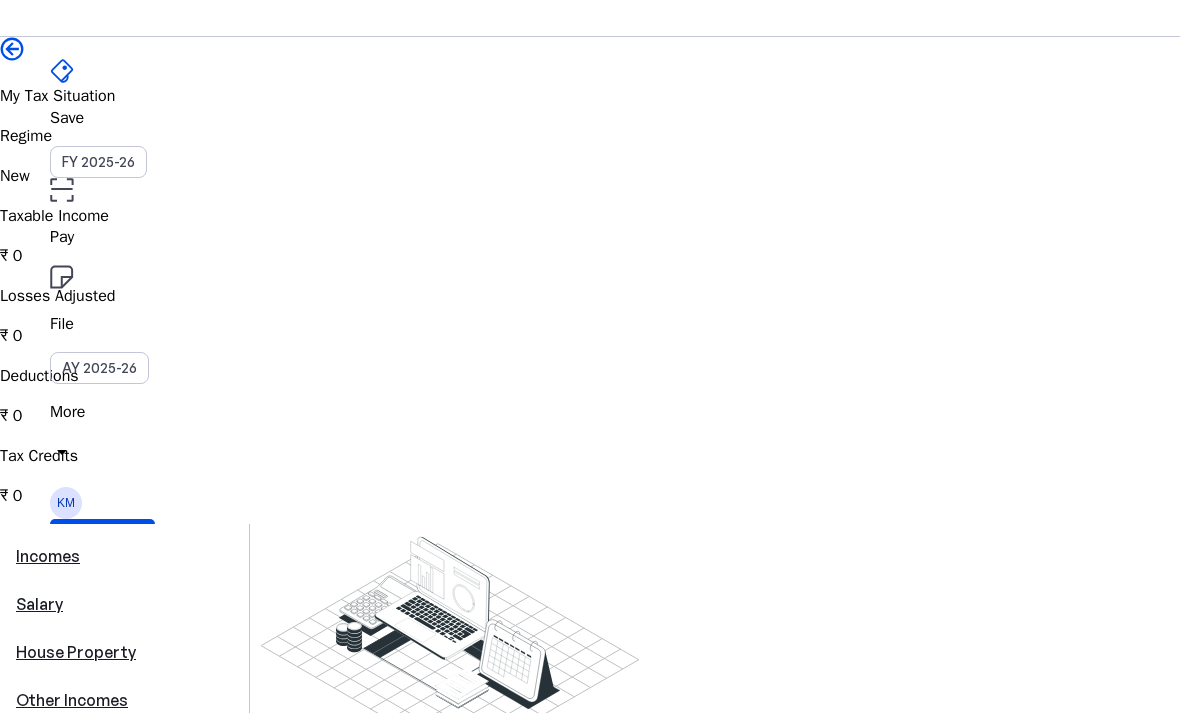 click on "Other Incomes" at bounding box center (124, 700) 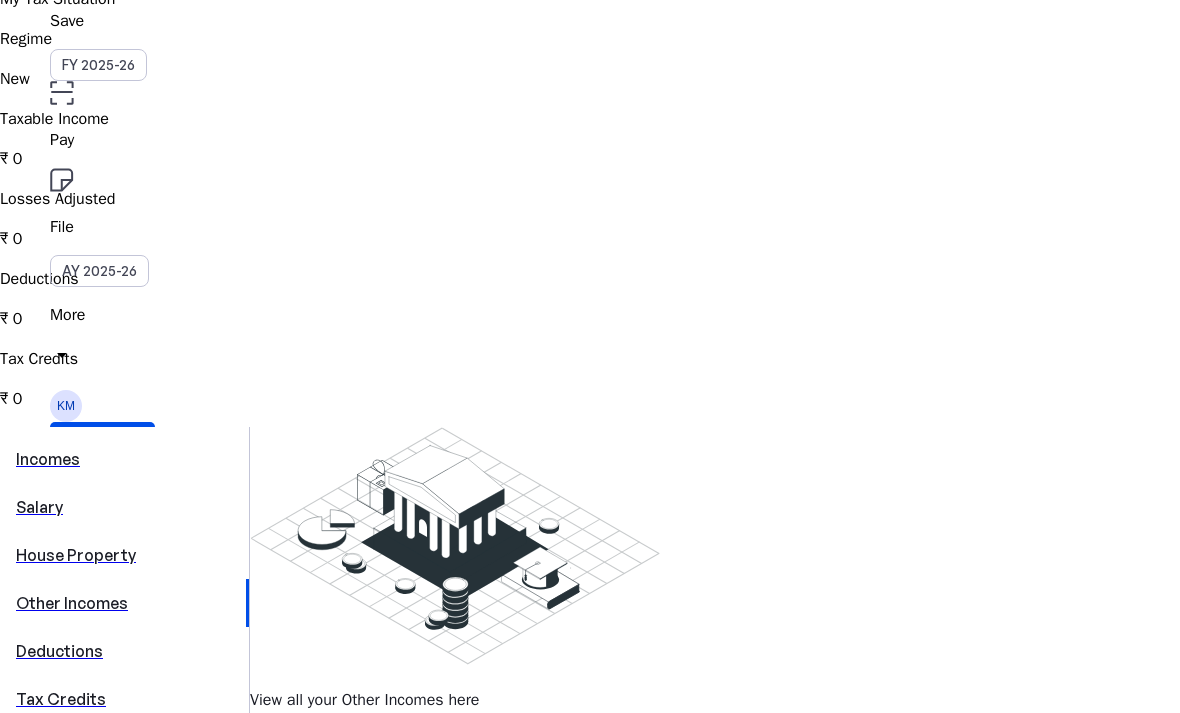 scroll, scrollTop: 130, scrollLeft: 0, axis: vertical 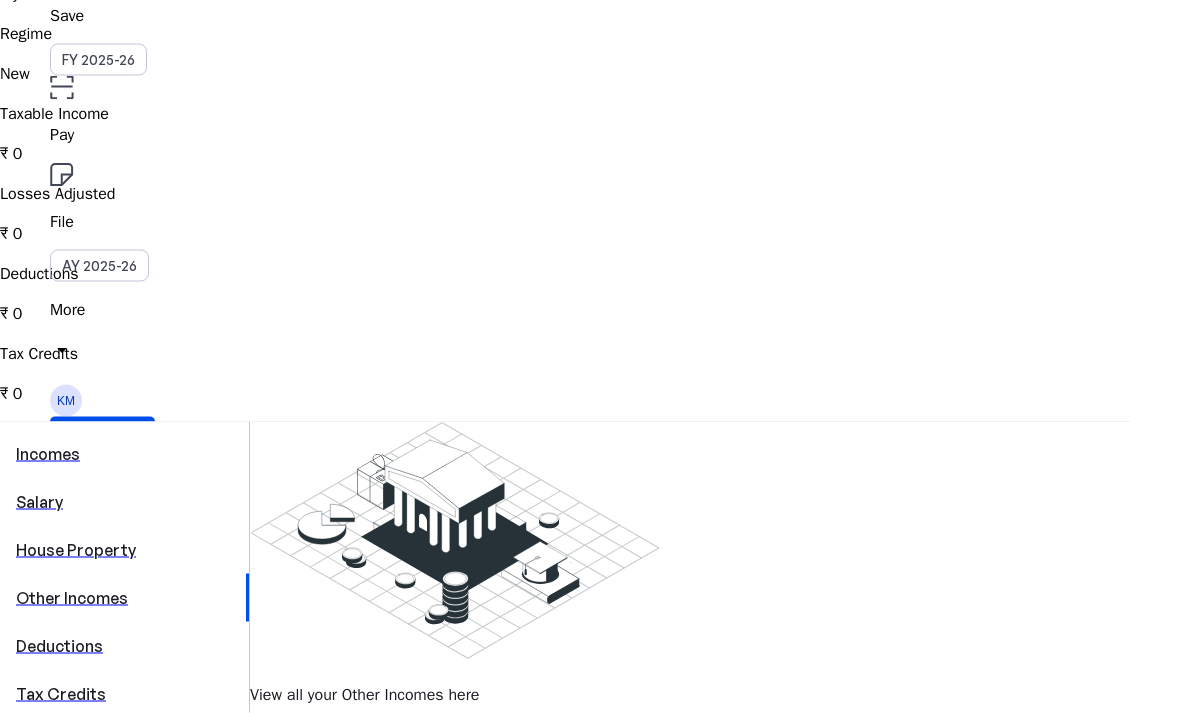 click on "Deductions" at bounding box center [124, 646] 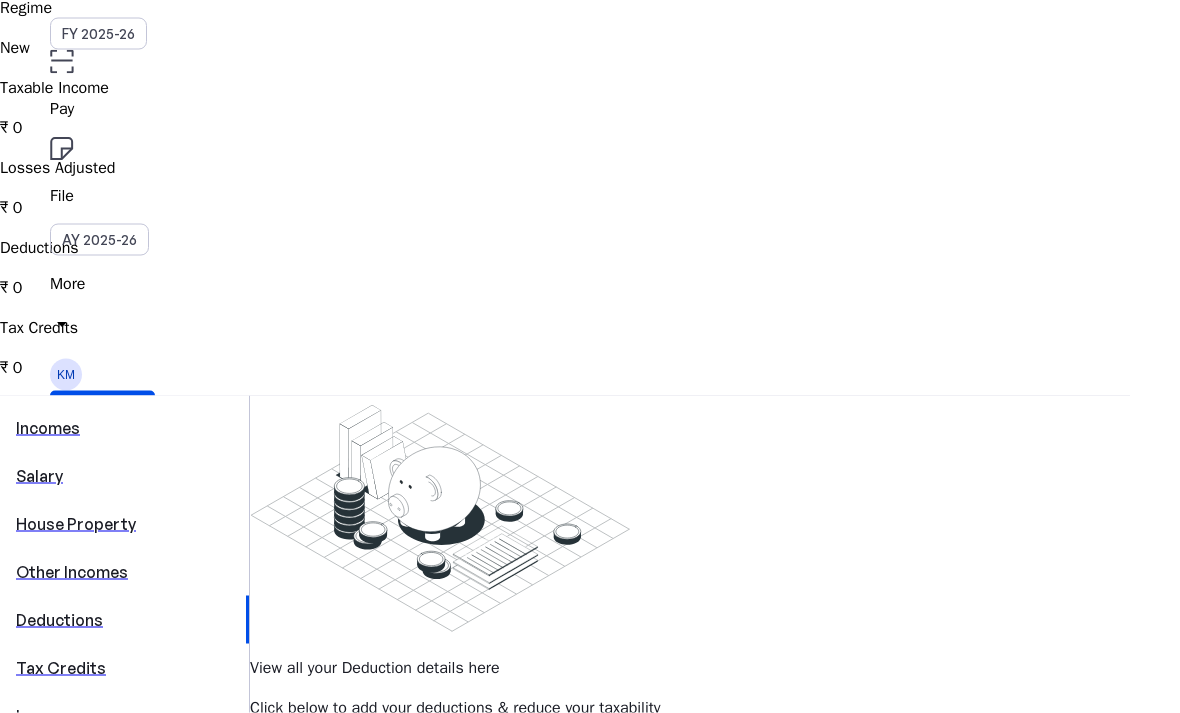 scroll, scrollTop: 163, scrollLeft: 0, axis: vertical 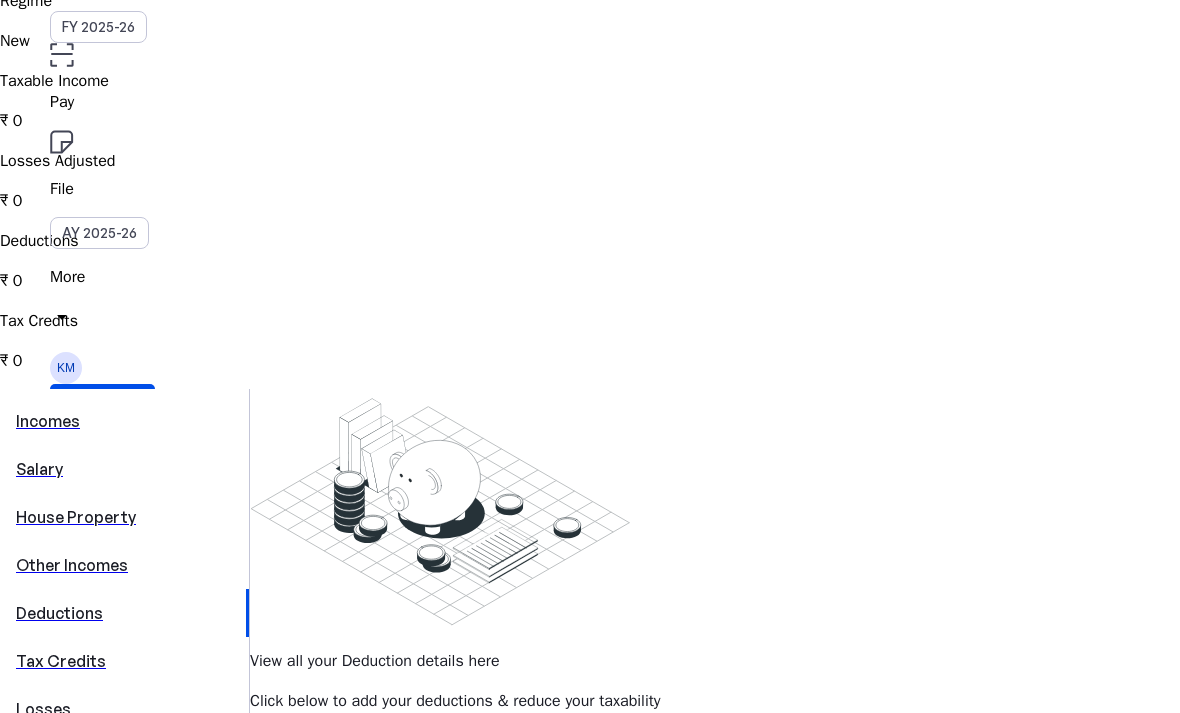 click on "Tax Credits" at bounding box center (124, 661) 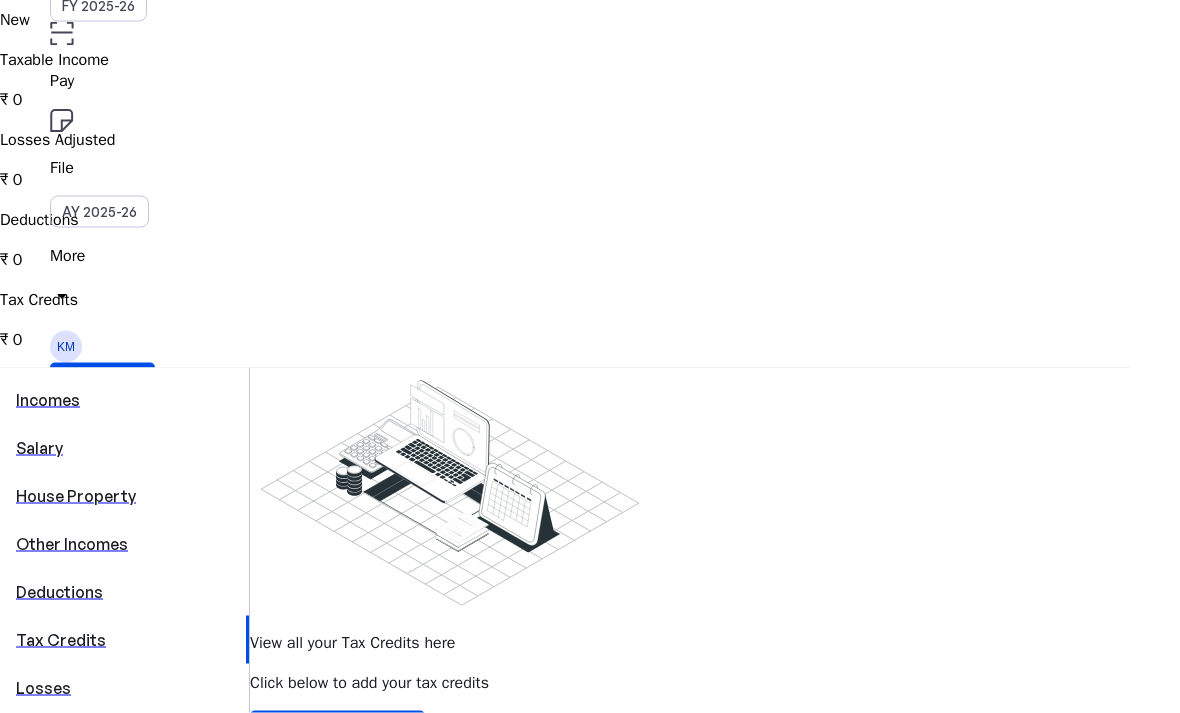 scroll, scrollTop: 192, scrollLeft: 0, axis: vertical 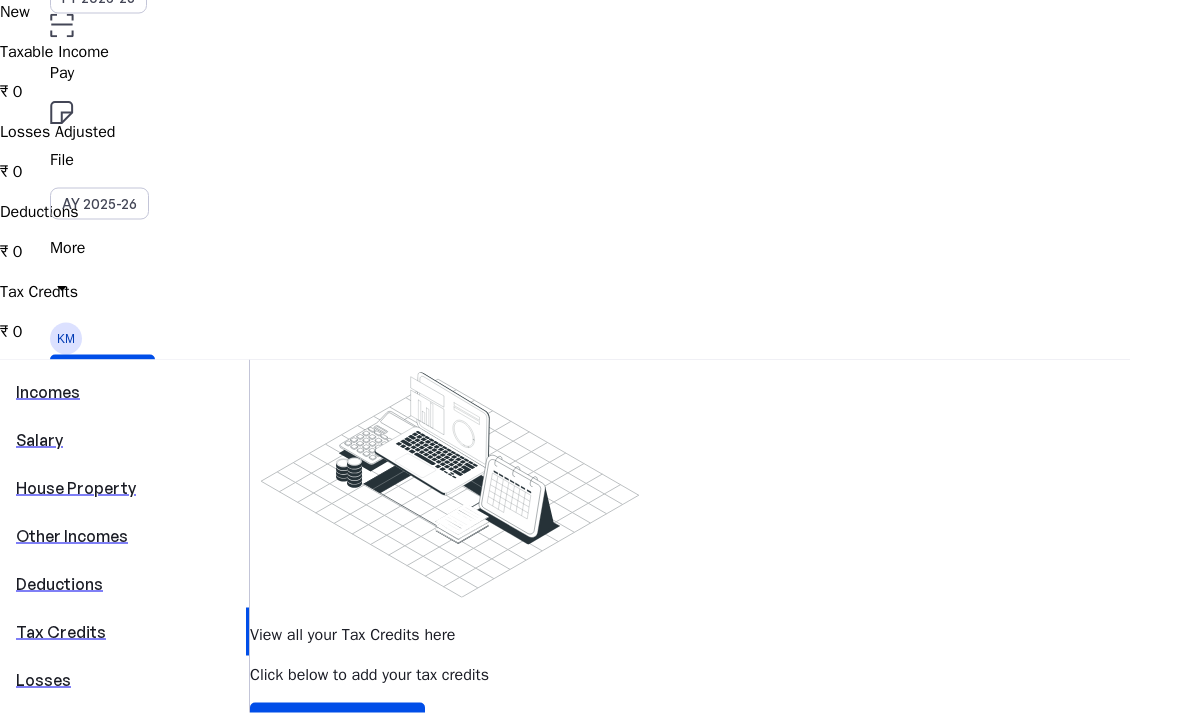 click on "Losses" at bounding box center [124, 680] 